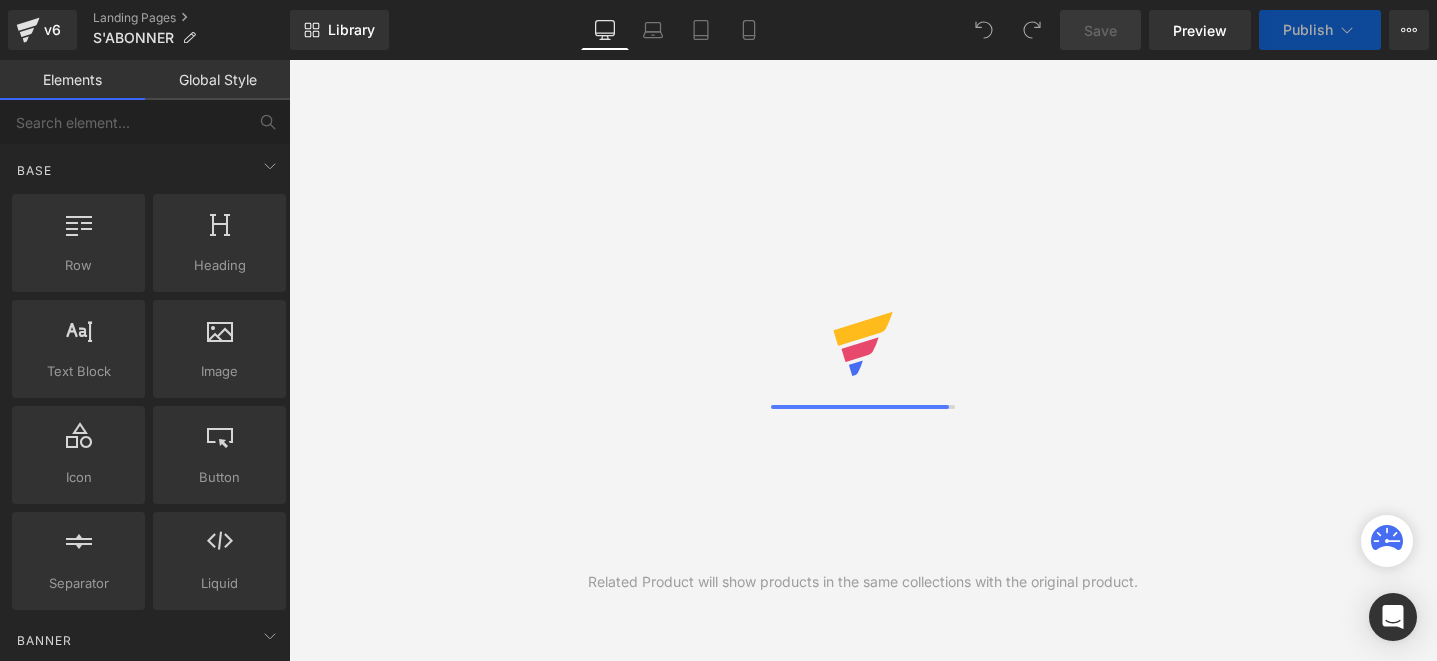 scroll, scrollTop: 0, scrollLeft: 0, axis: both 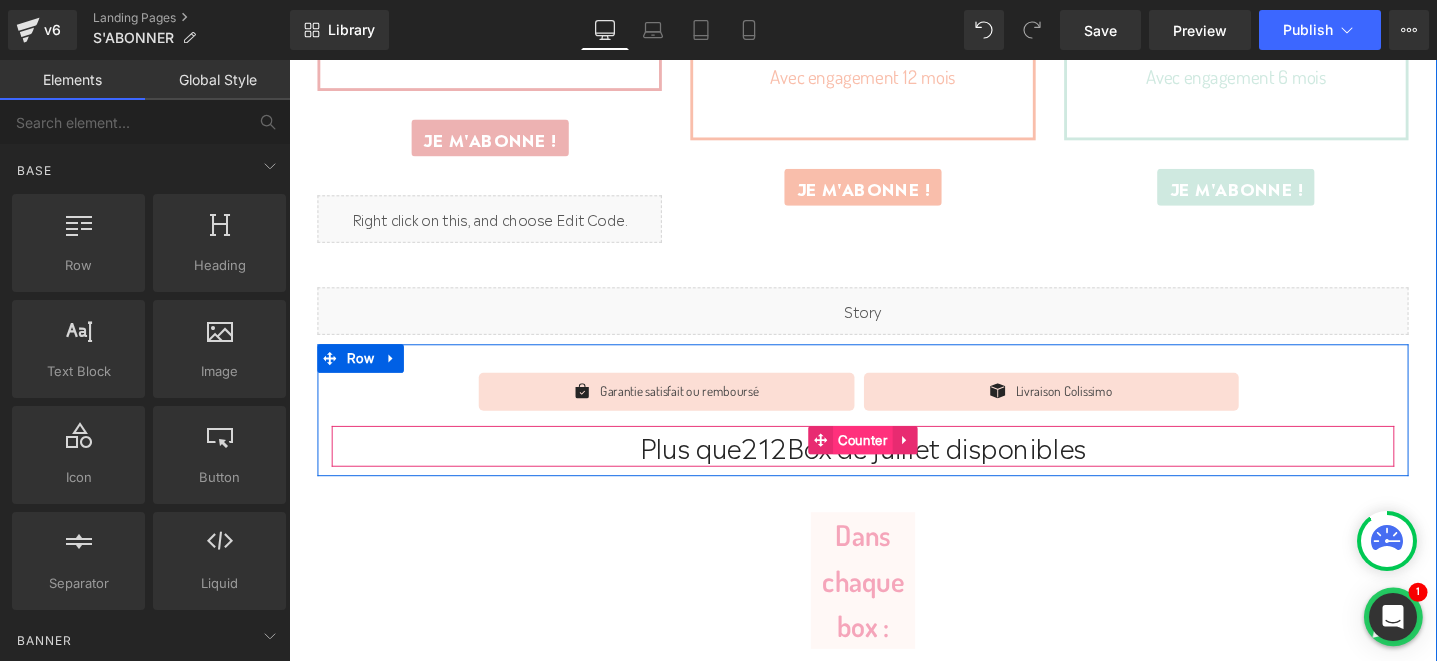 click on "Counter" at bounding box center (893, 461) 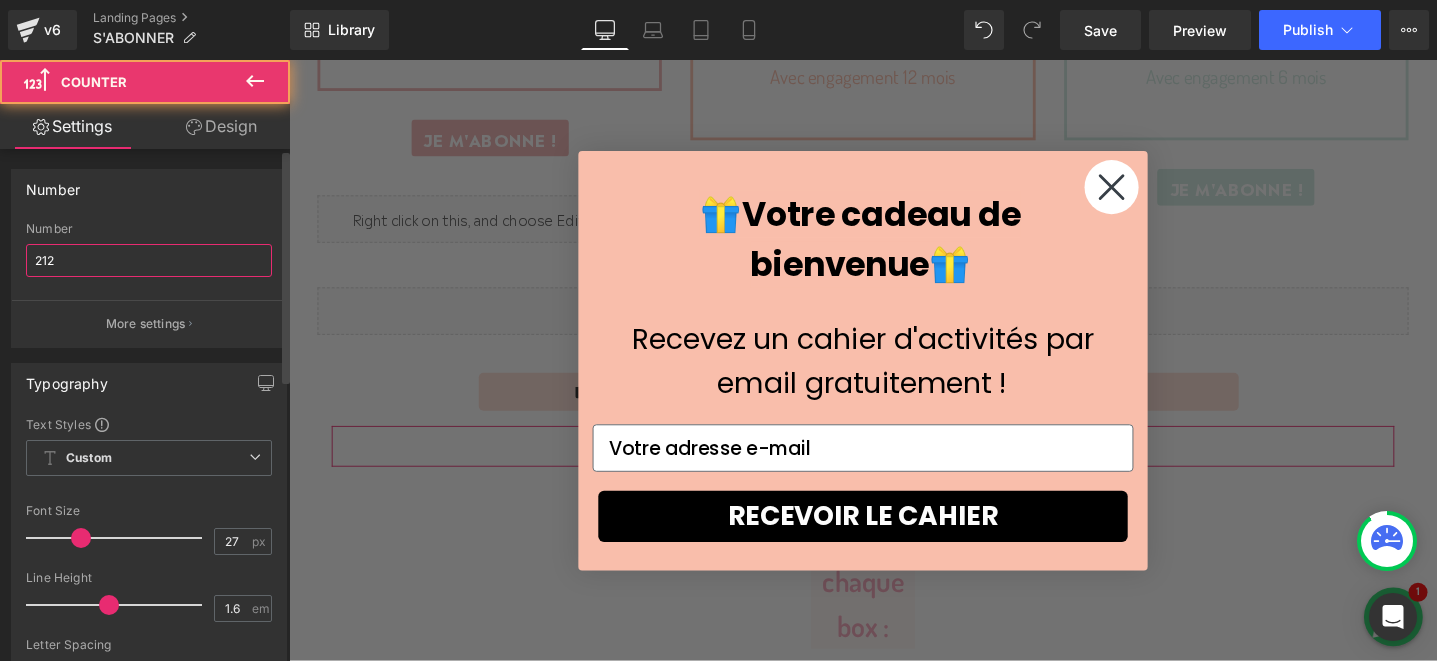 click on "212" at bounding box center [149, 260] 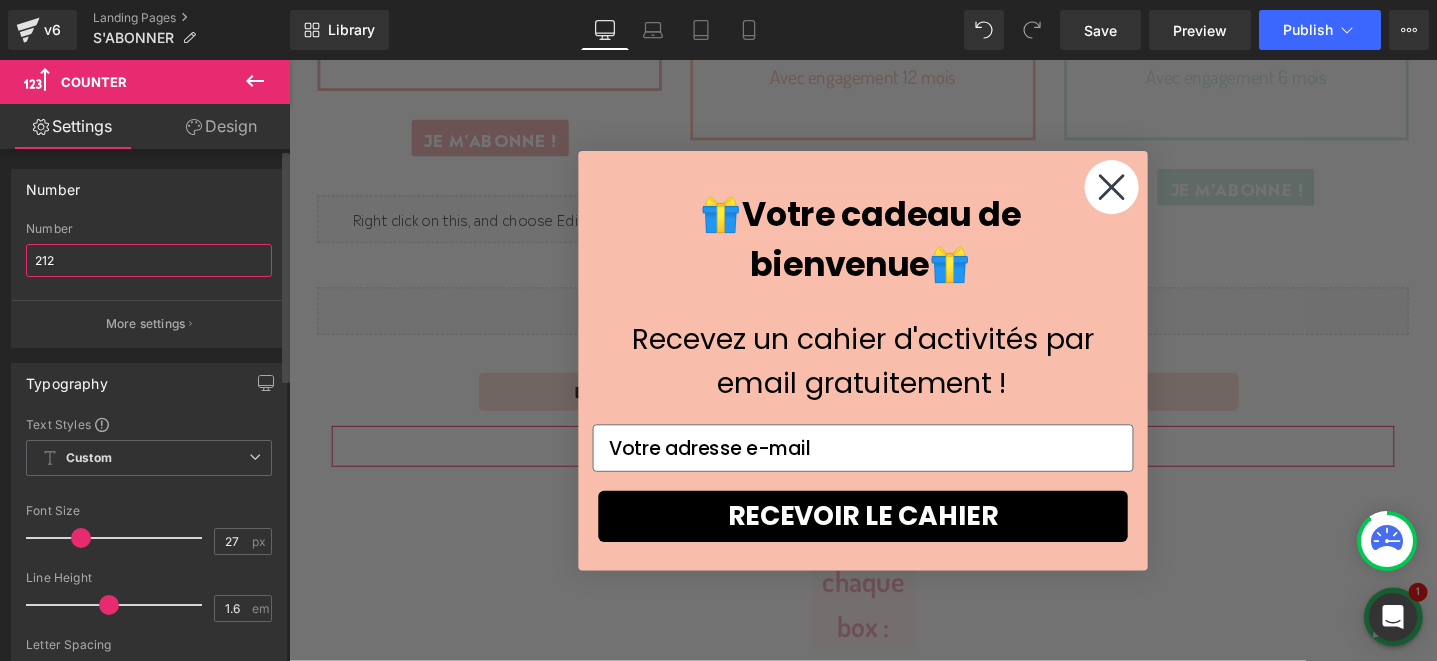 click on "212" at bounding box center (149, 260) 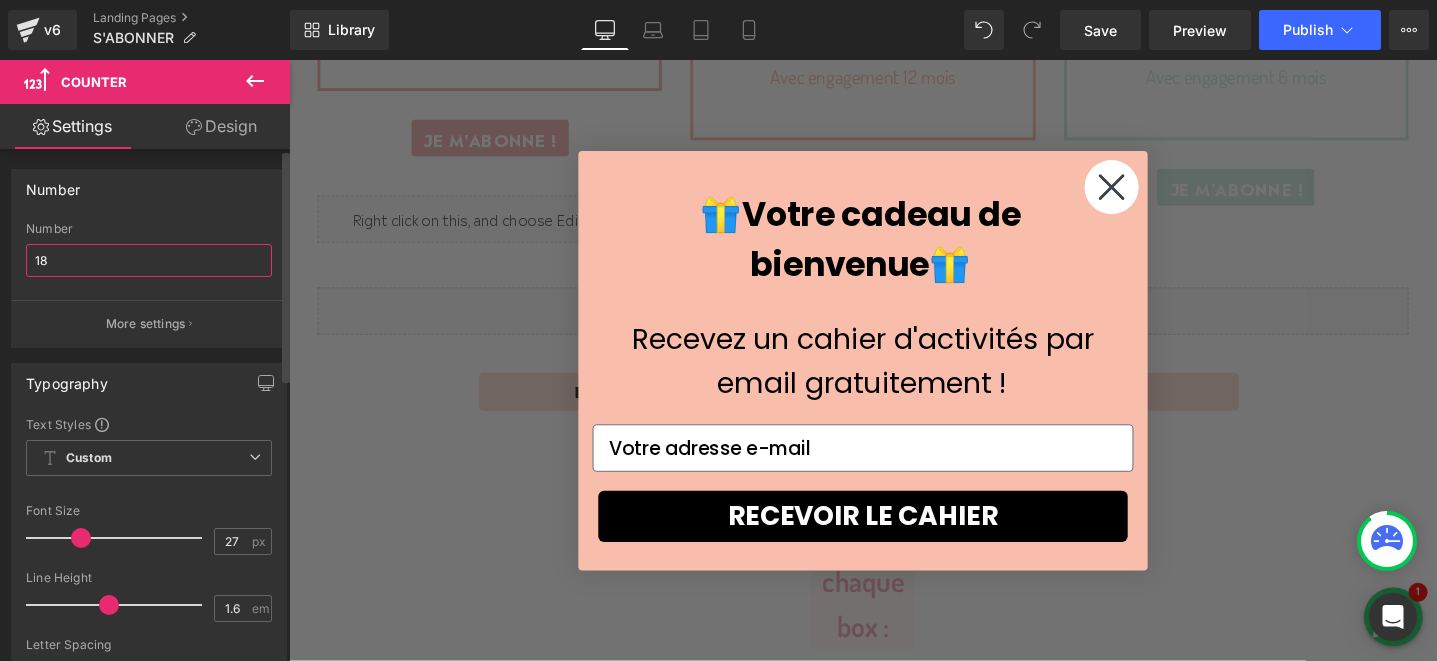 type on "187" 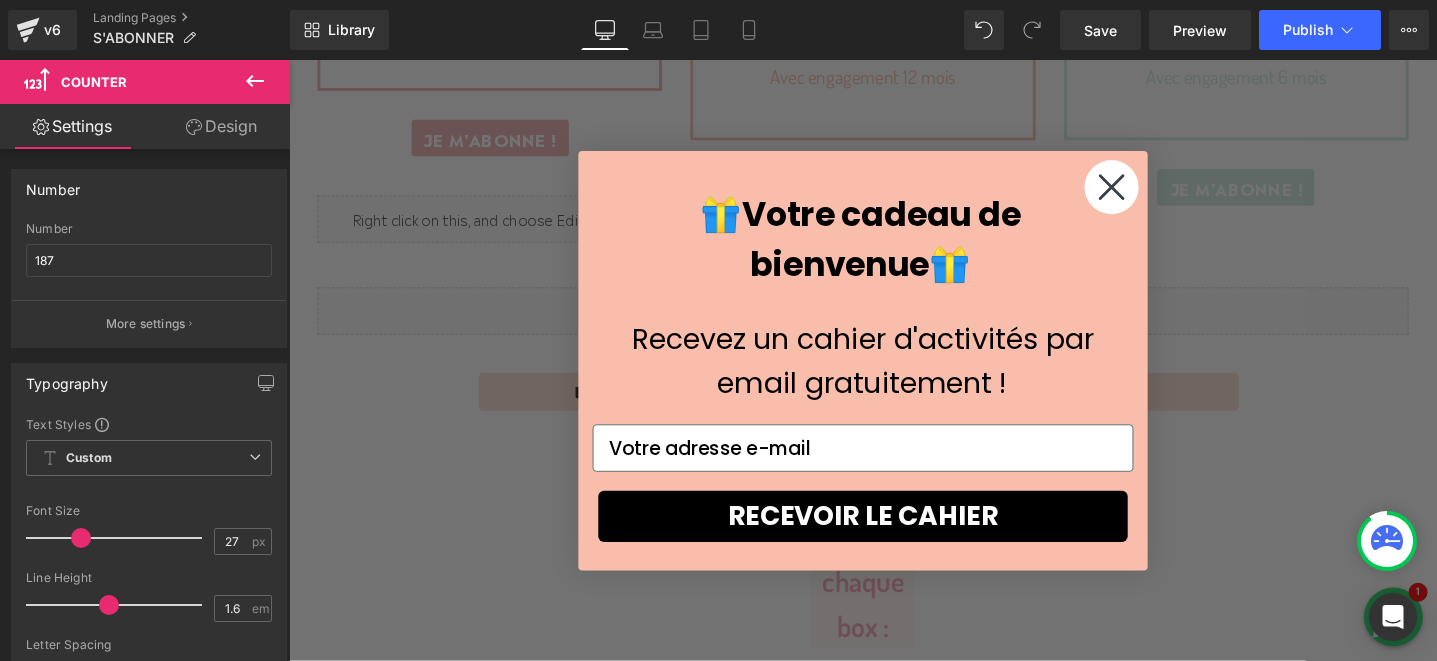 click 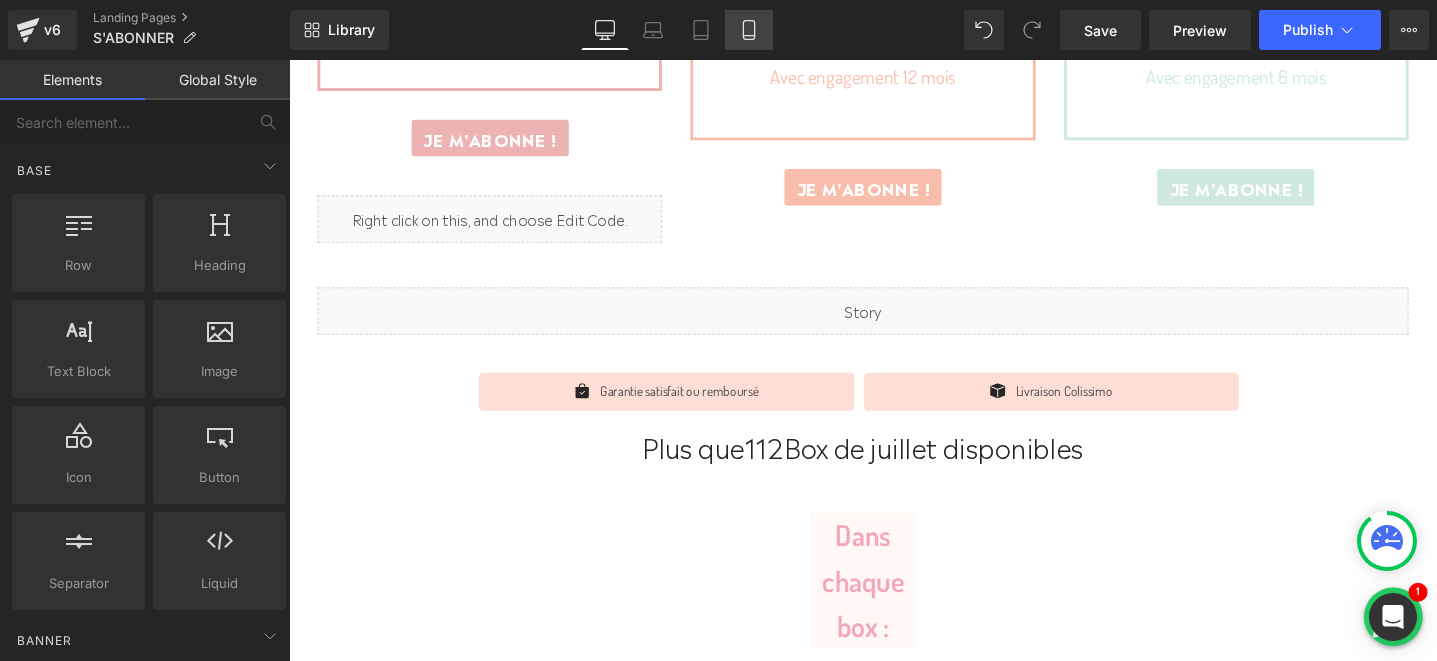click on "Mobile" at bounding box center (749, 30) 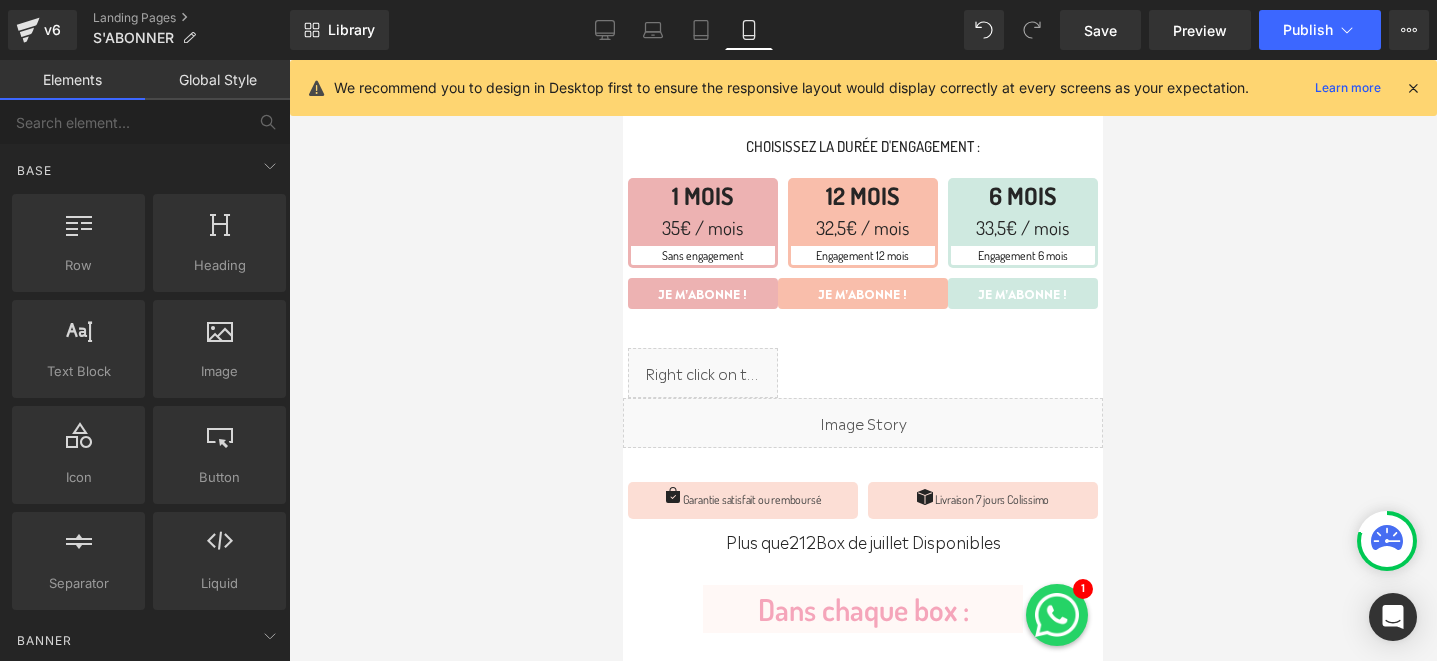 scroll, scrollTop: 590, scrollLeft: 0, axis: vertical 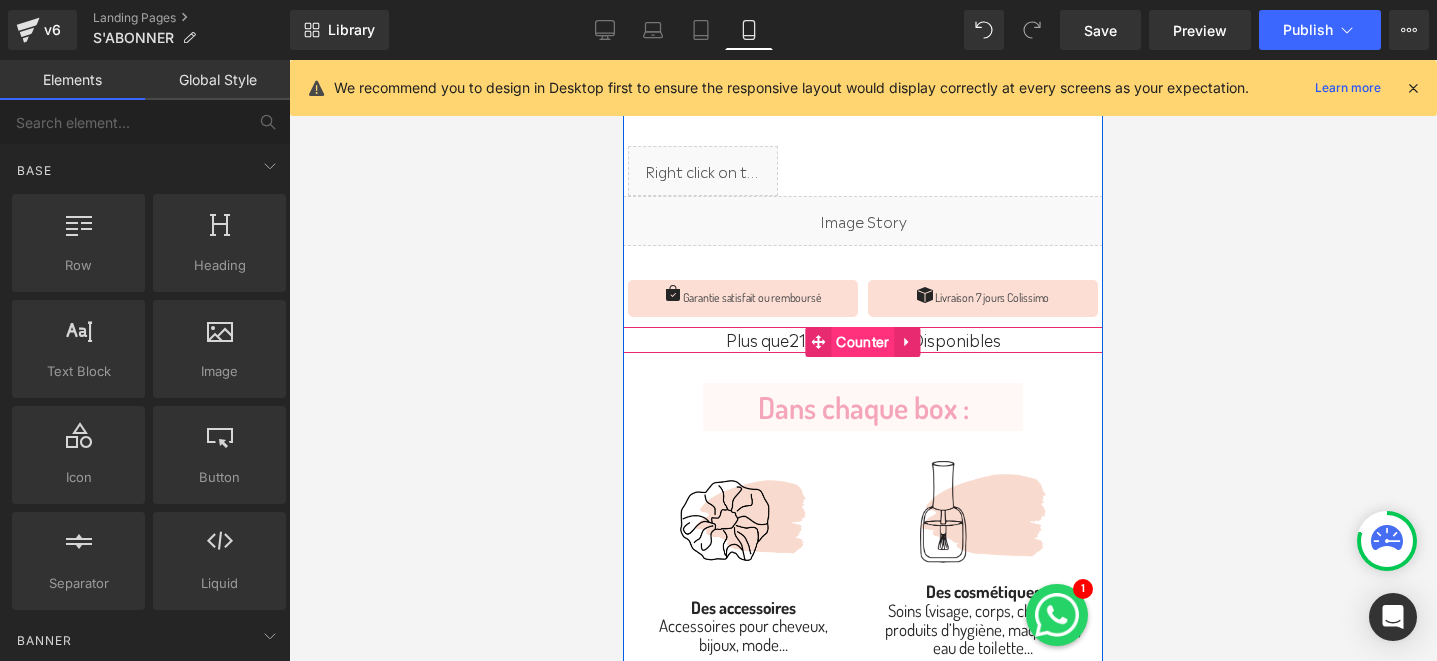click on "Counter" at bounding box center [862, 342] 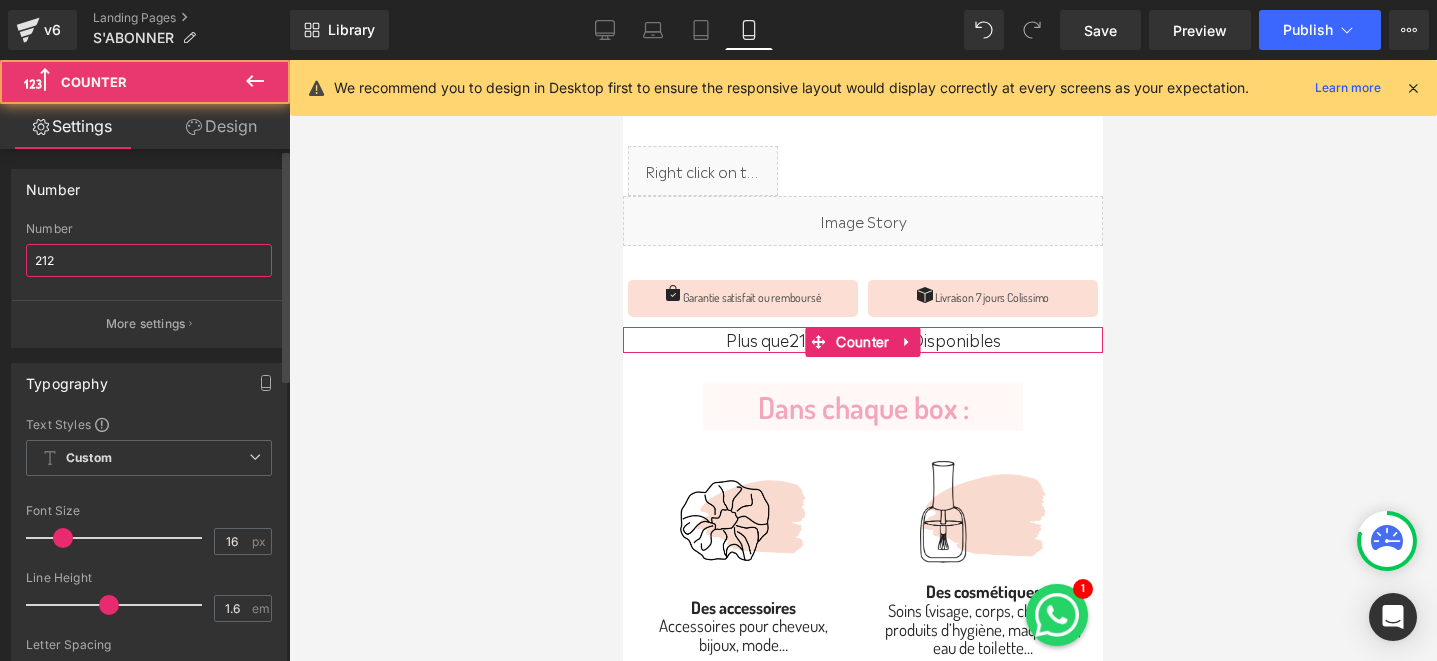 click on "212" at bounding box center [149, 260] 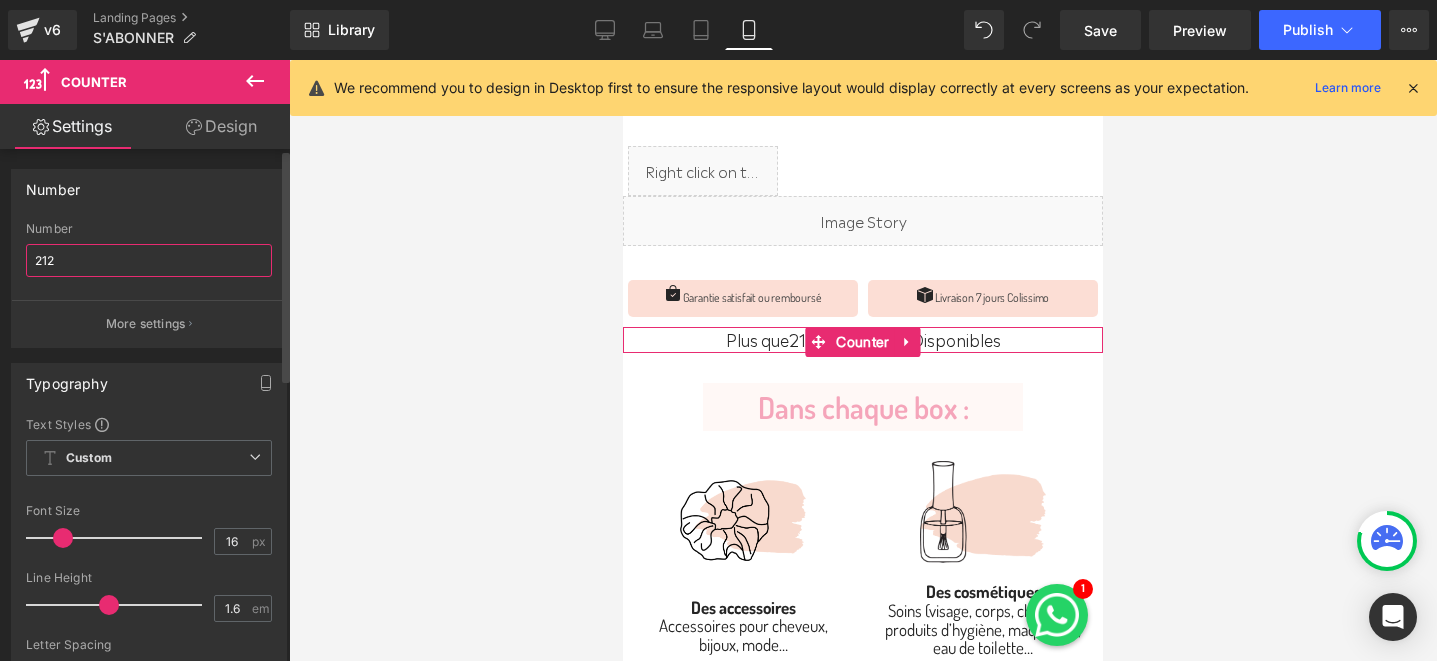 click on "212" at bounding box center [149, 260] 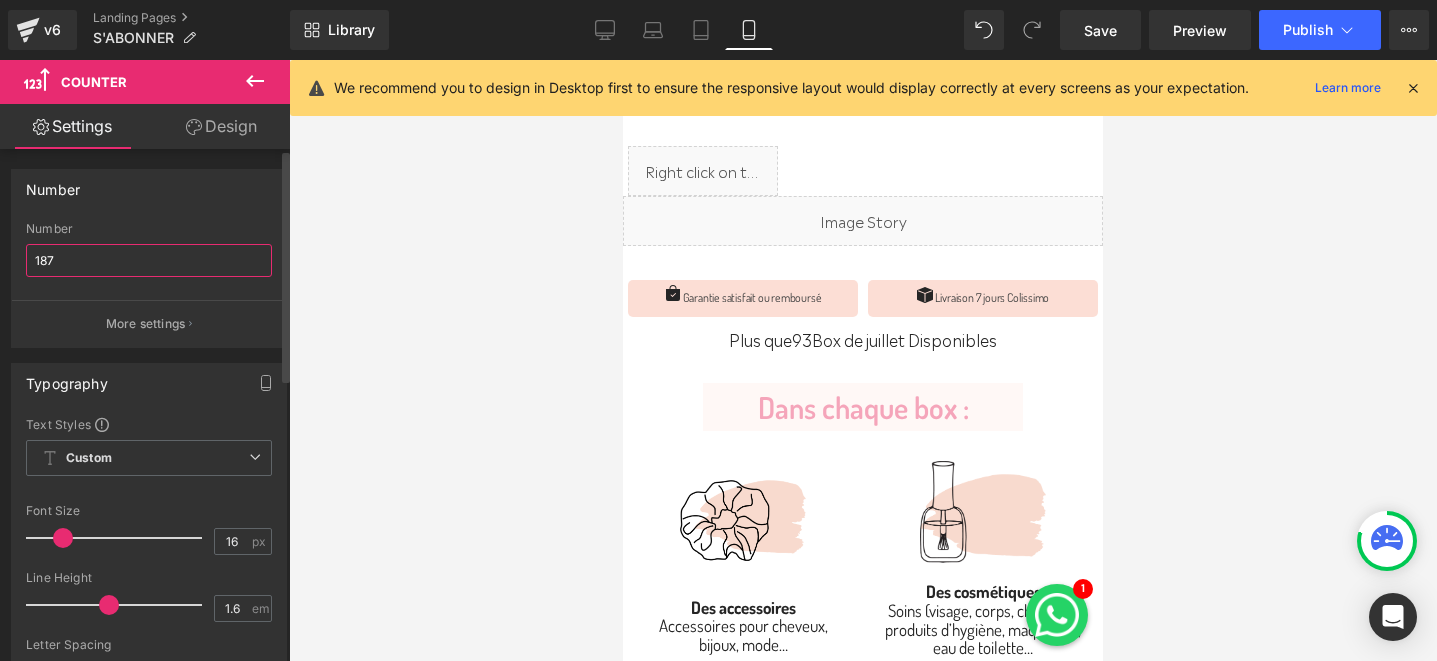 type on "187" 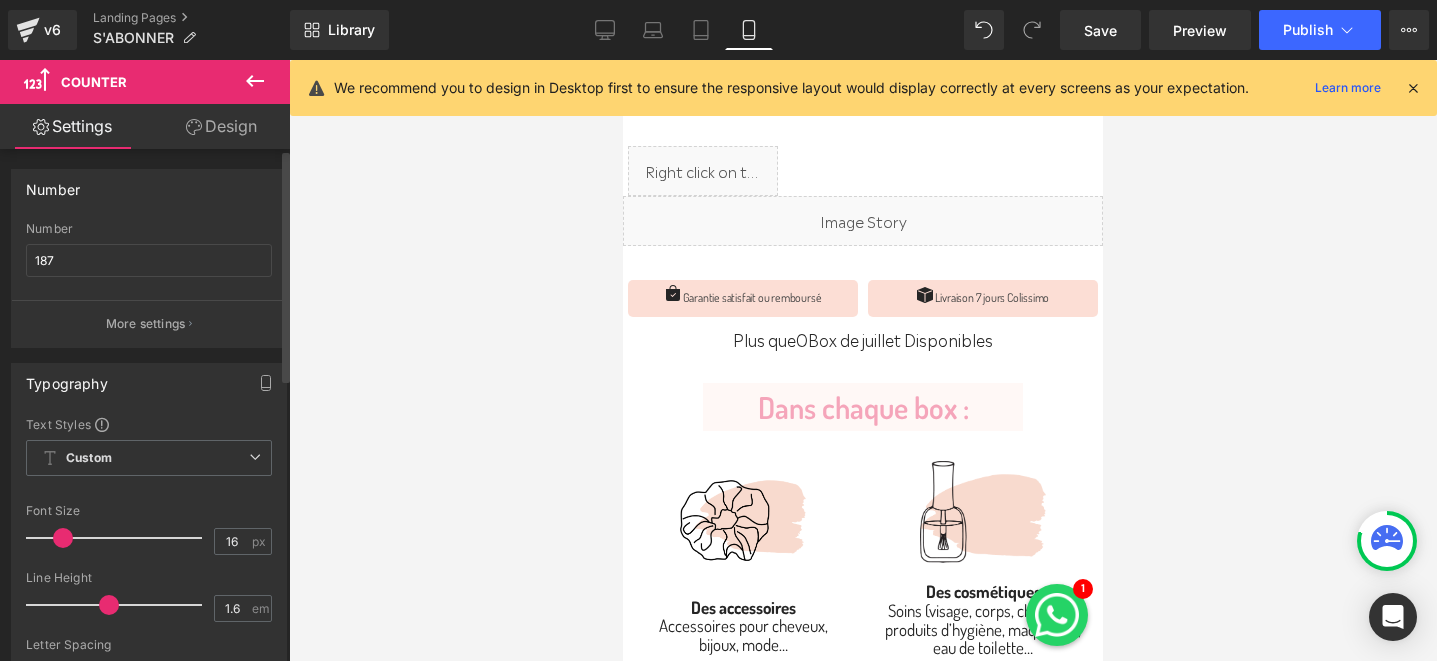click on "Number" at bounding box center (149, 189) 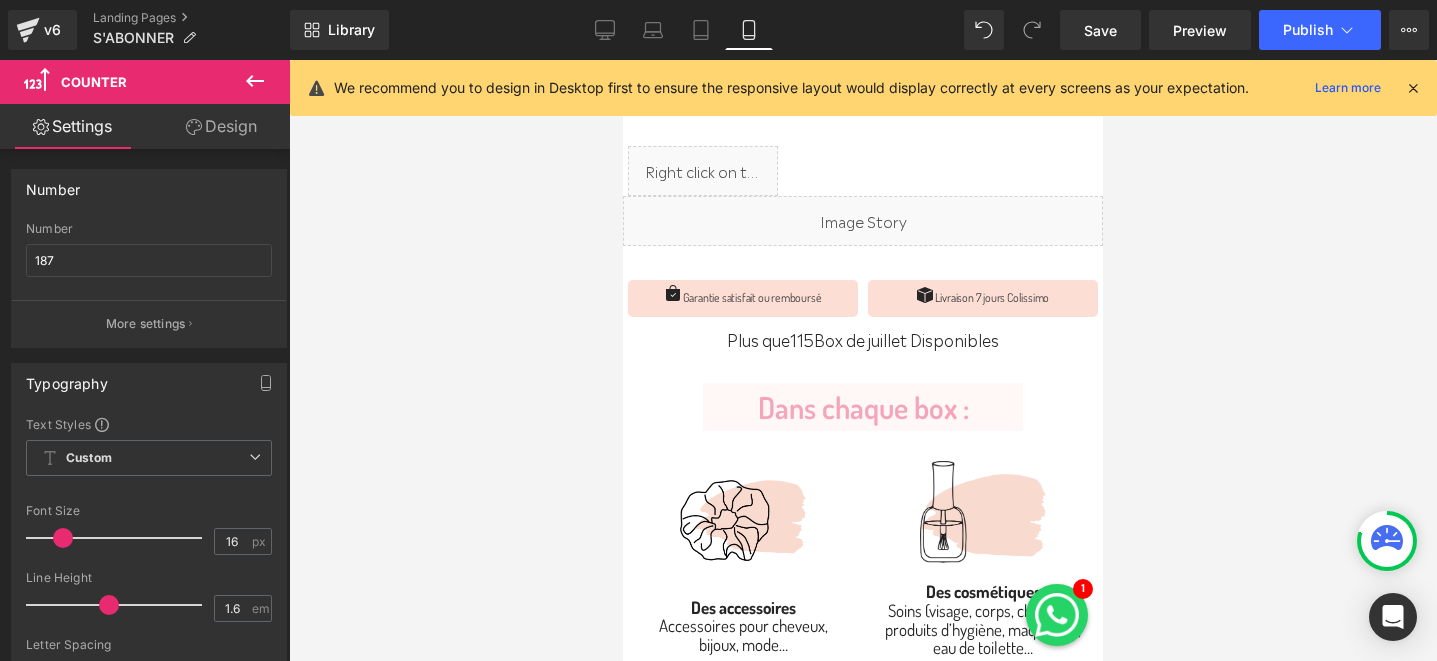 click on "Library Mobile Desktop Laptop Tablet Mobile Save Preview Publish Scheduled View Live Page View with current Template Save Template to Library Schedule Publish  Optimize  Publish Settings Shortcuts We recommend you to design in Desktop first to ensure the responsive layout would display correctly at every screens as your expectation. Learn more  Your page can’t be published   You've reached the maximum number of published pages on your plan  (0/0).  You need to upgrade your plan or unpublish all your pages to get 1 publish slot.   Unpublish pages   Upgrade plan" at bounding box center [863, 30] 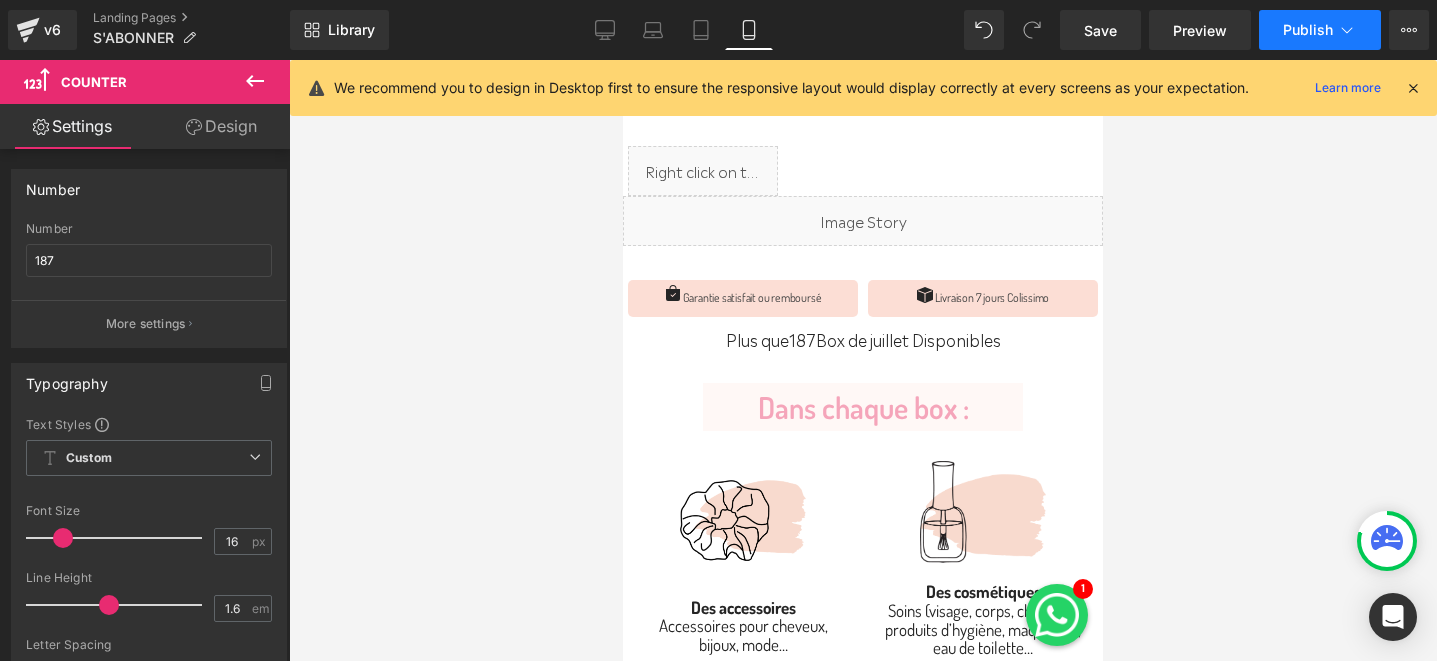 click on "Publish" at bounding box center [1308, 30] 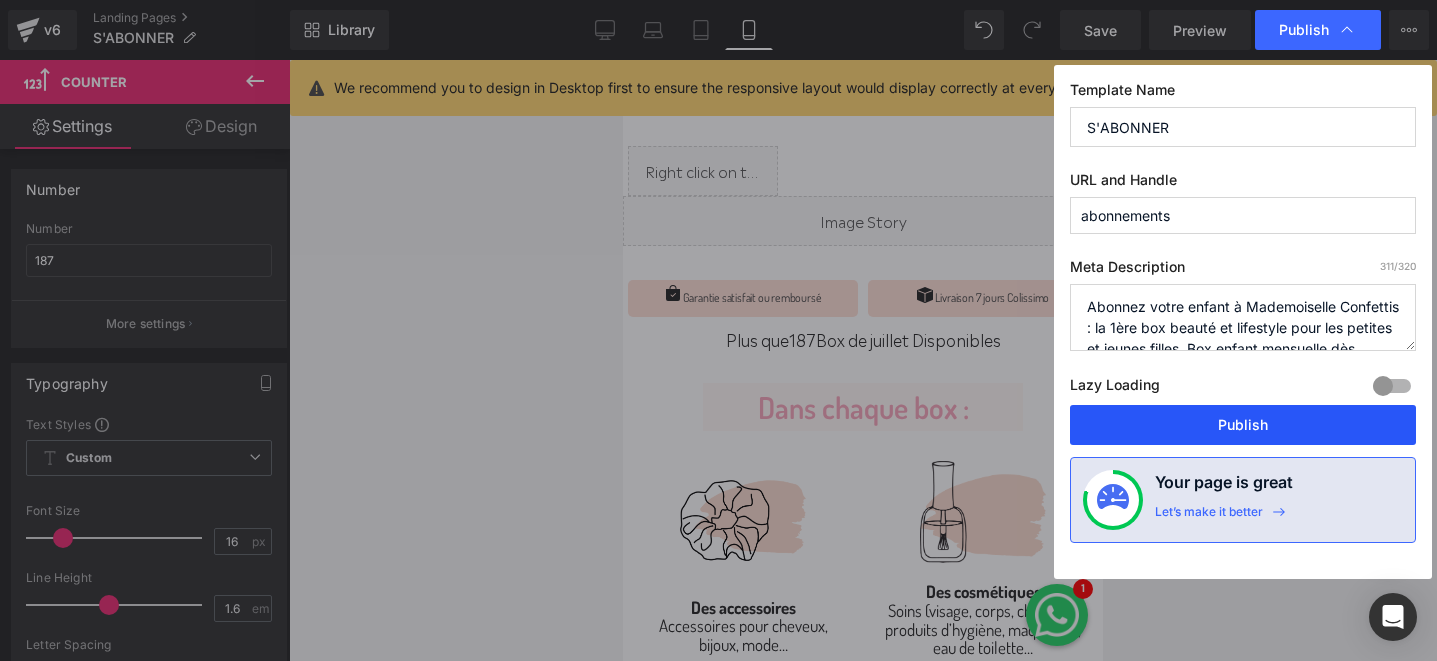 click on "Publish" at bounding box center (1243, 425) 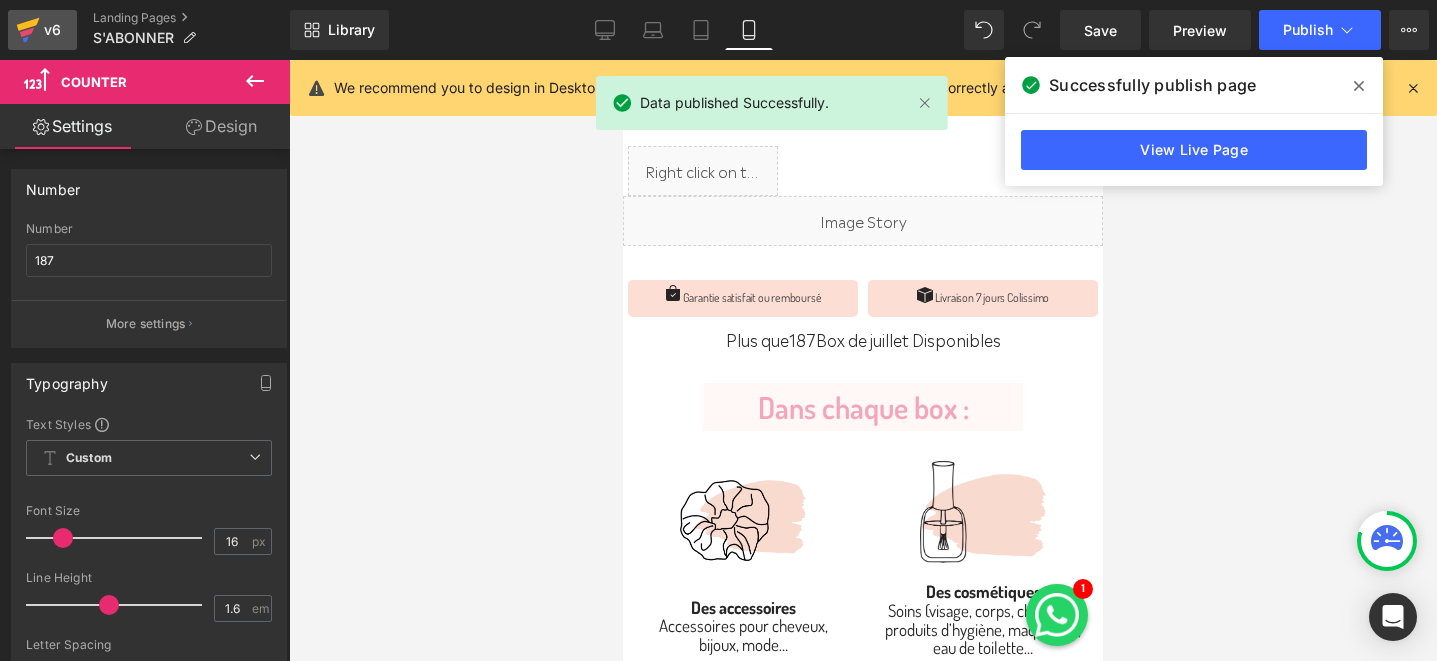 click 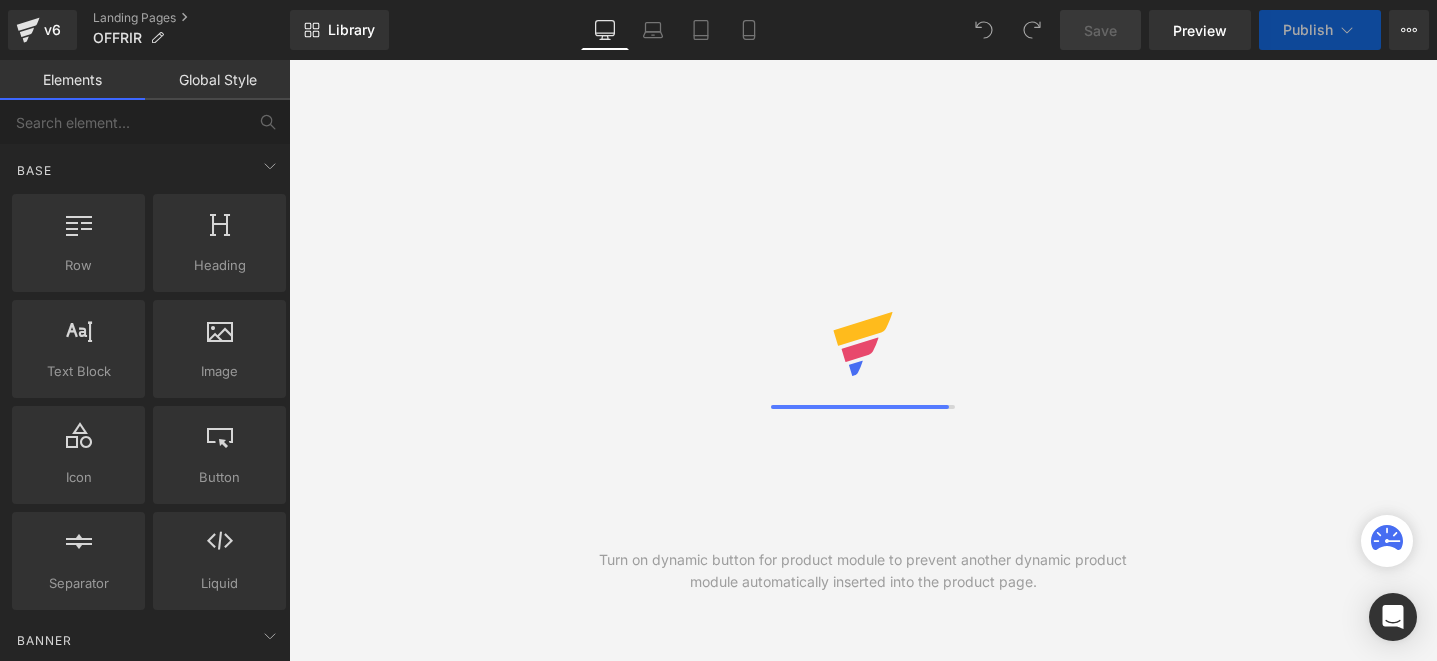 scroll, scrollTop: 0, scrollLeft: 0, axis: both 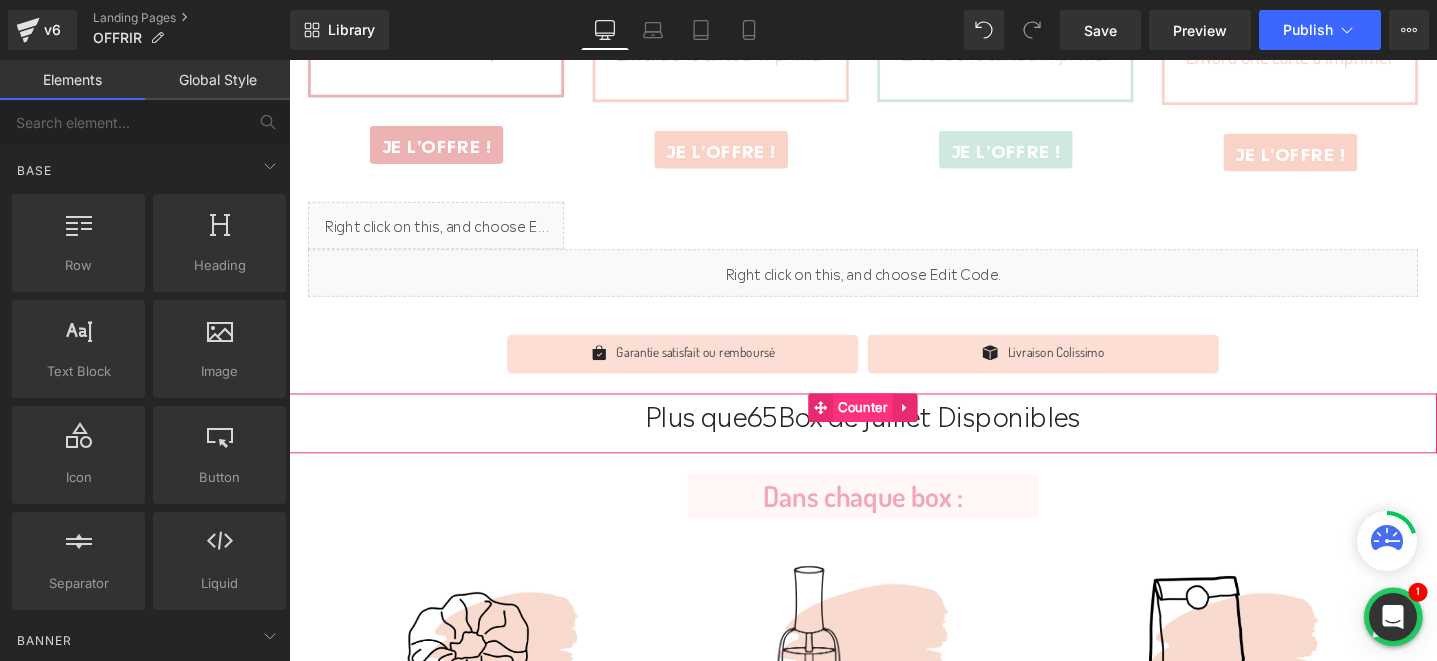 click on "Counter" at bounding box center [893, 426] 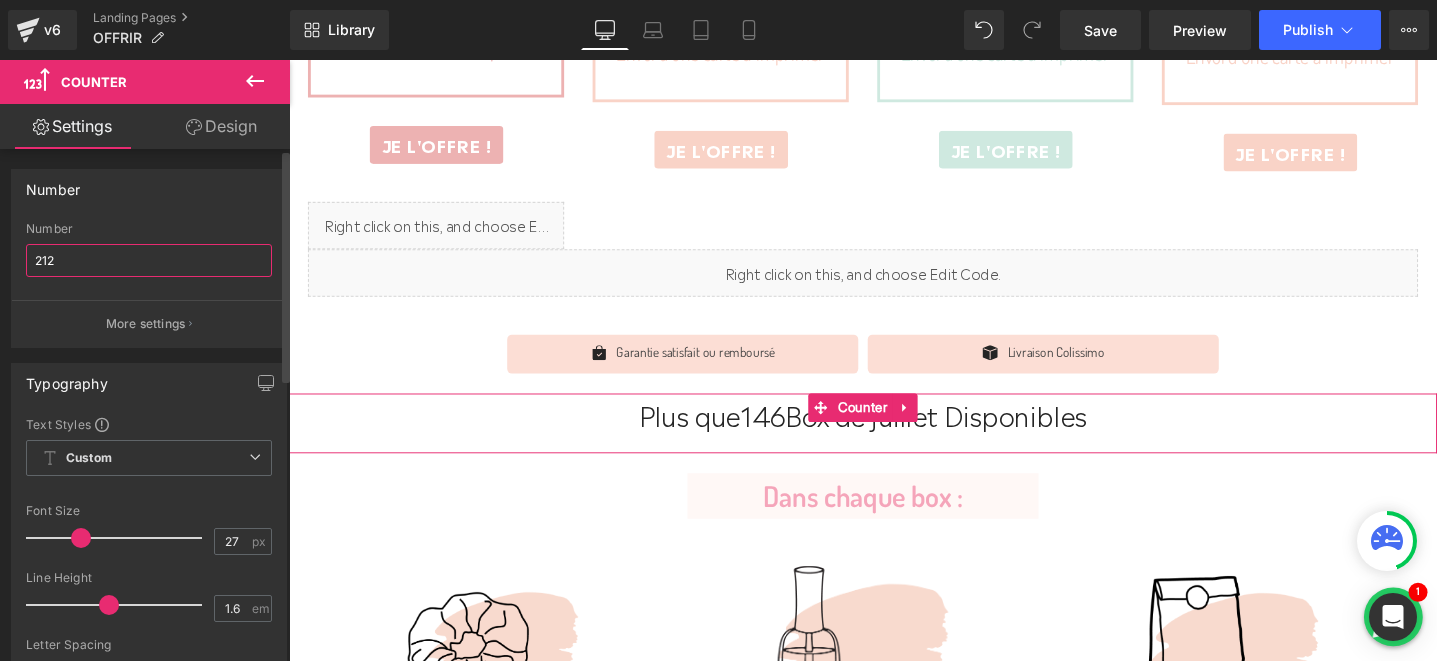click on "212" at bounding box center [149, 260] 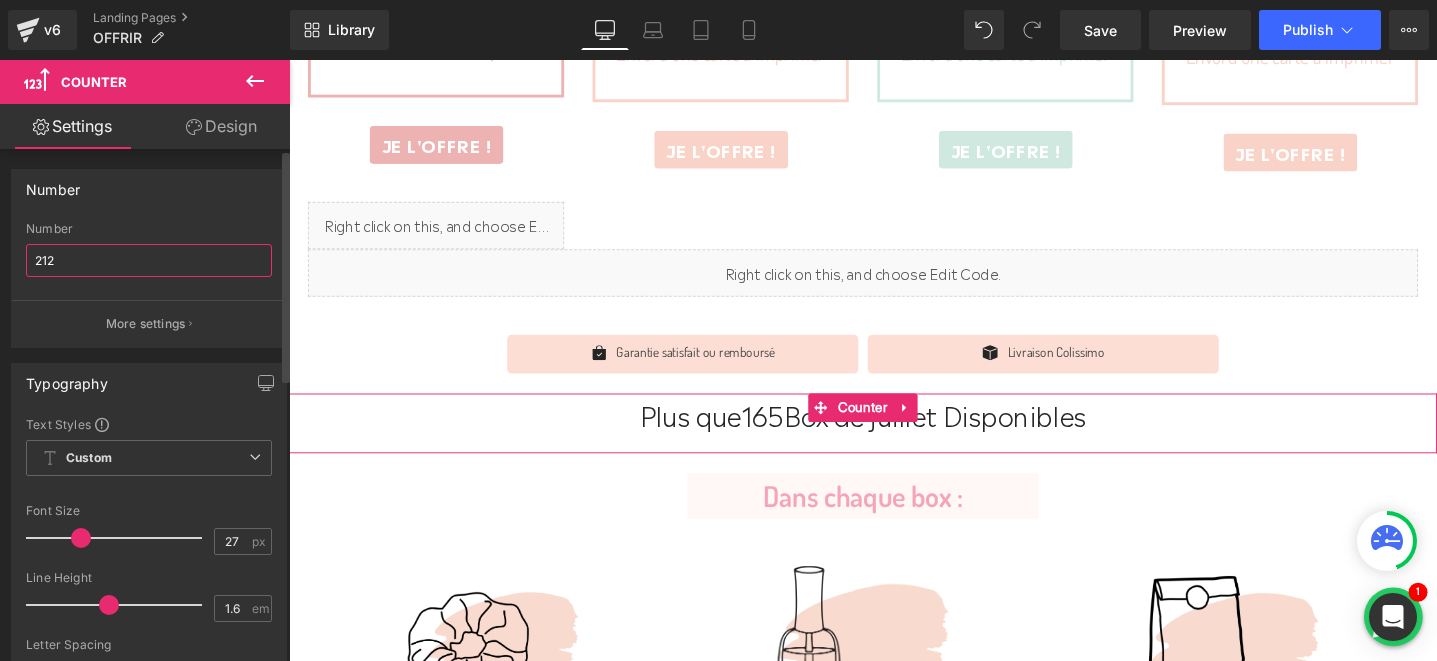 click on "212" at bounding box center (149, 260) 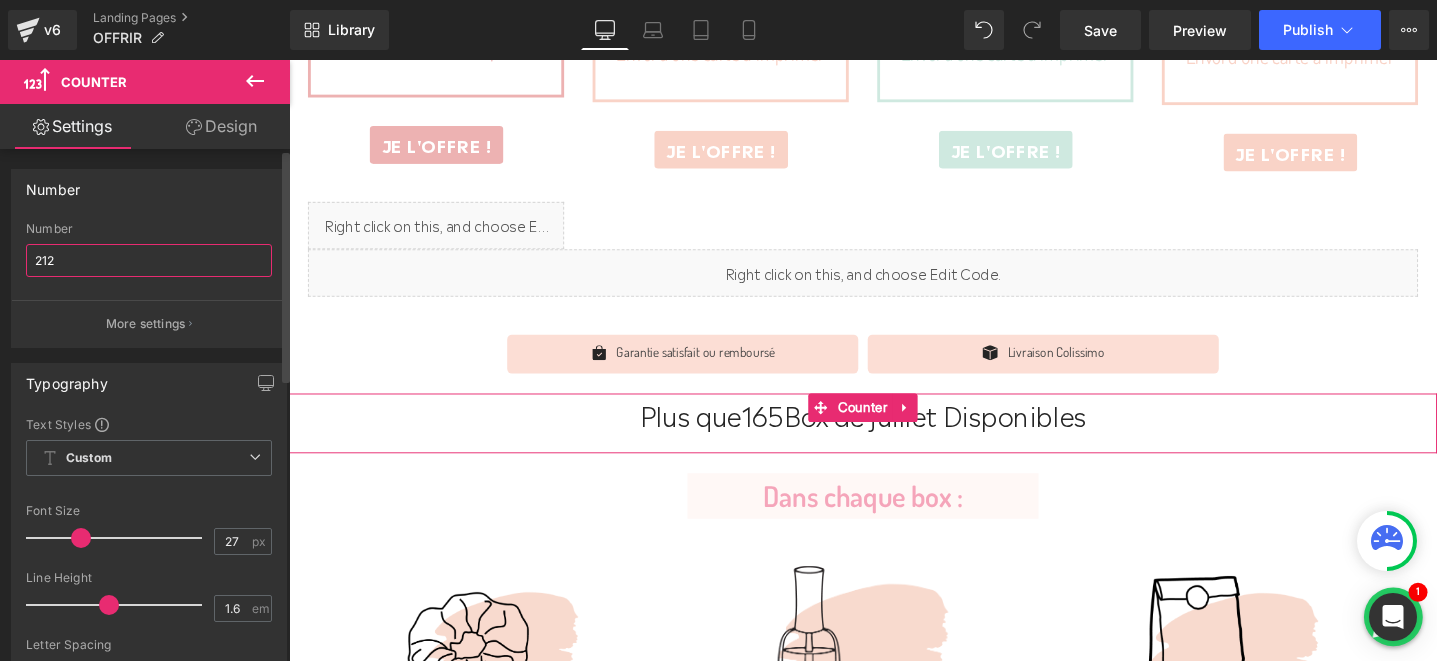 click on "212" at bounding box center (149, 260) 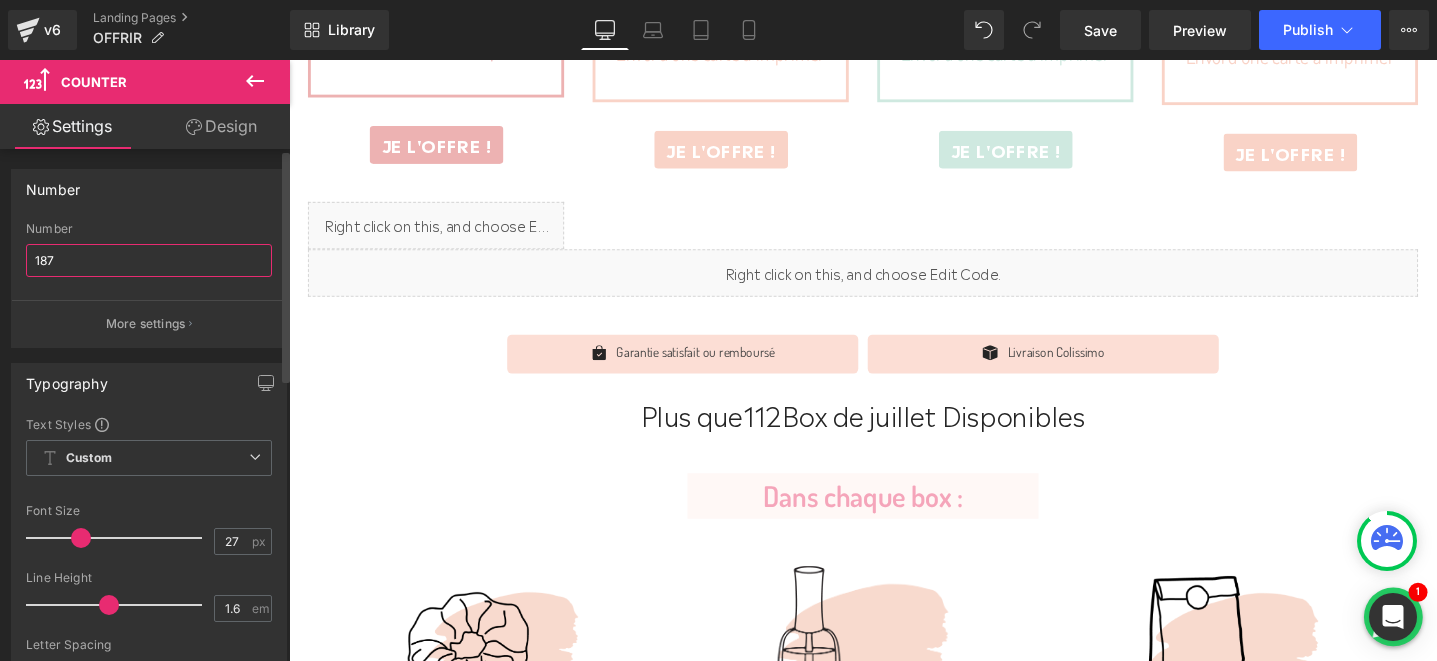 type on "187" 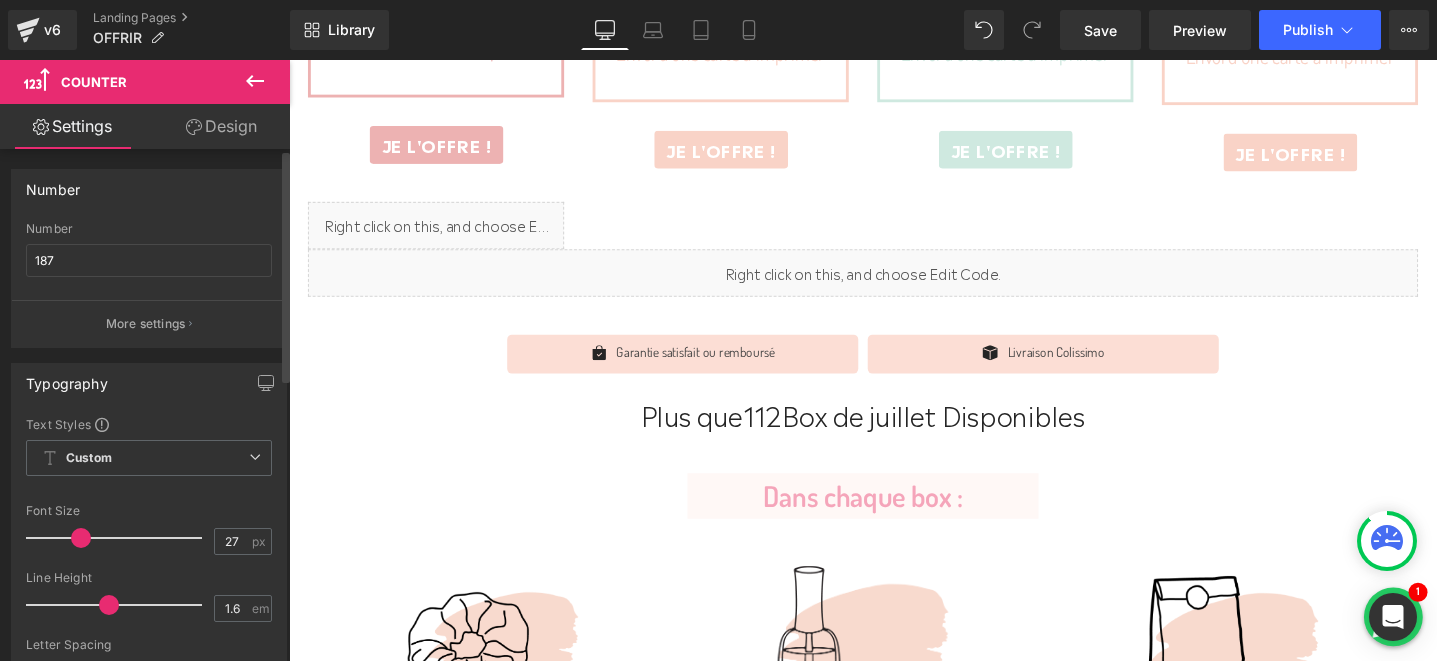 click on "Number" at bounding box center [149, 189] 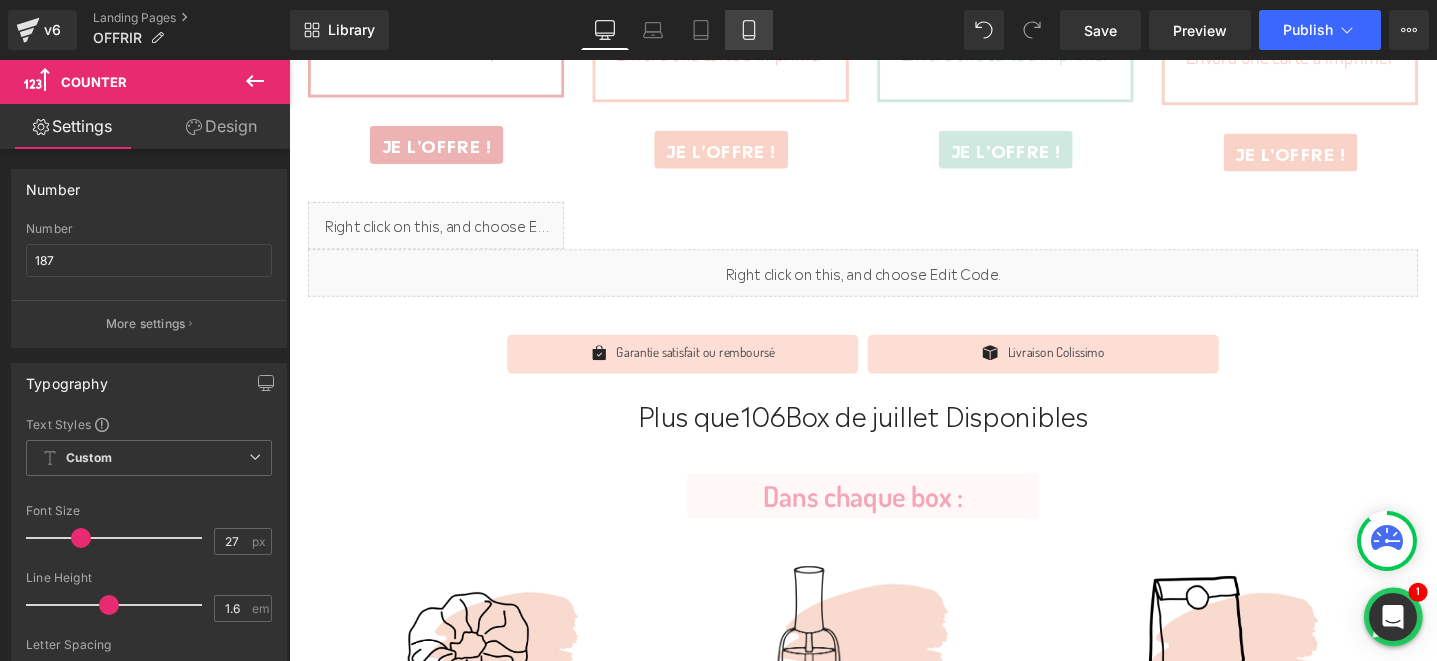 click on "Mobile" at bounding box center [749, 30] 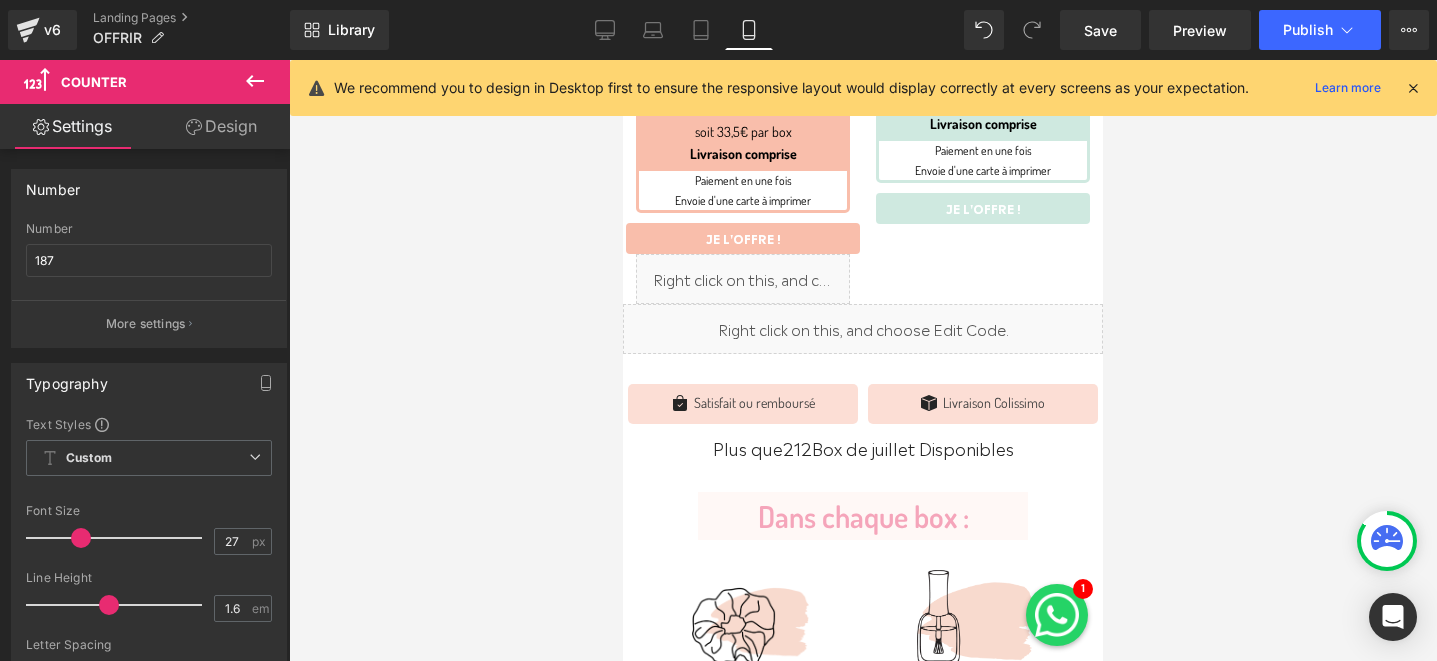 scroll, scrollTop: 902, scrollLeft: 0, axis: vertical 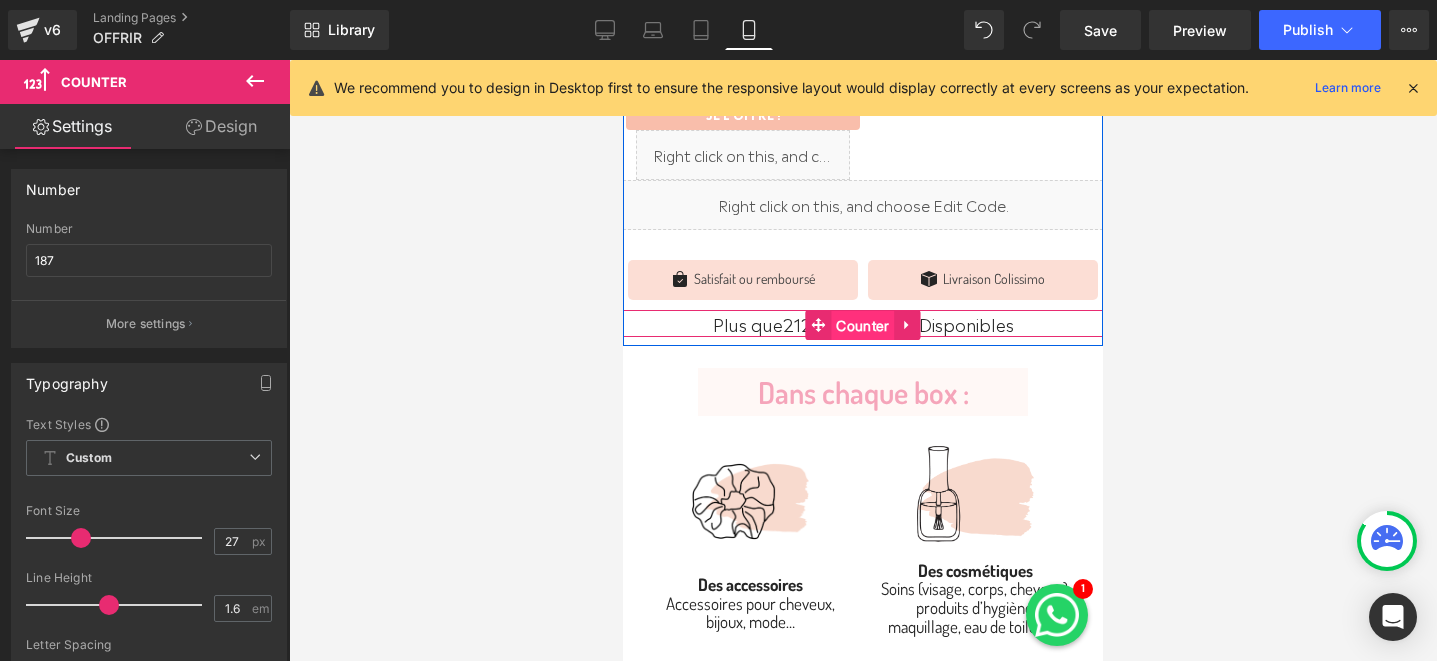 click on "Counter" at bounding box center [862, 326] 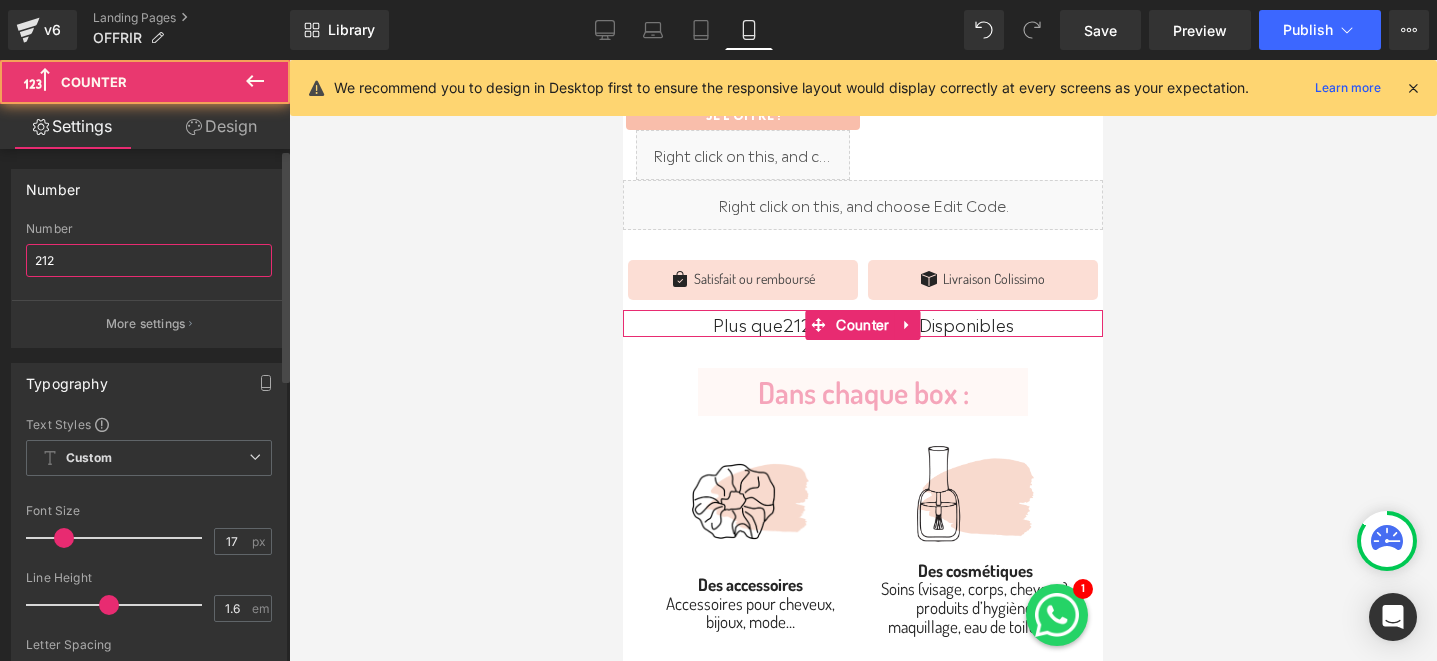 click on "212" at bounding box center [149, 260] 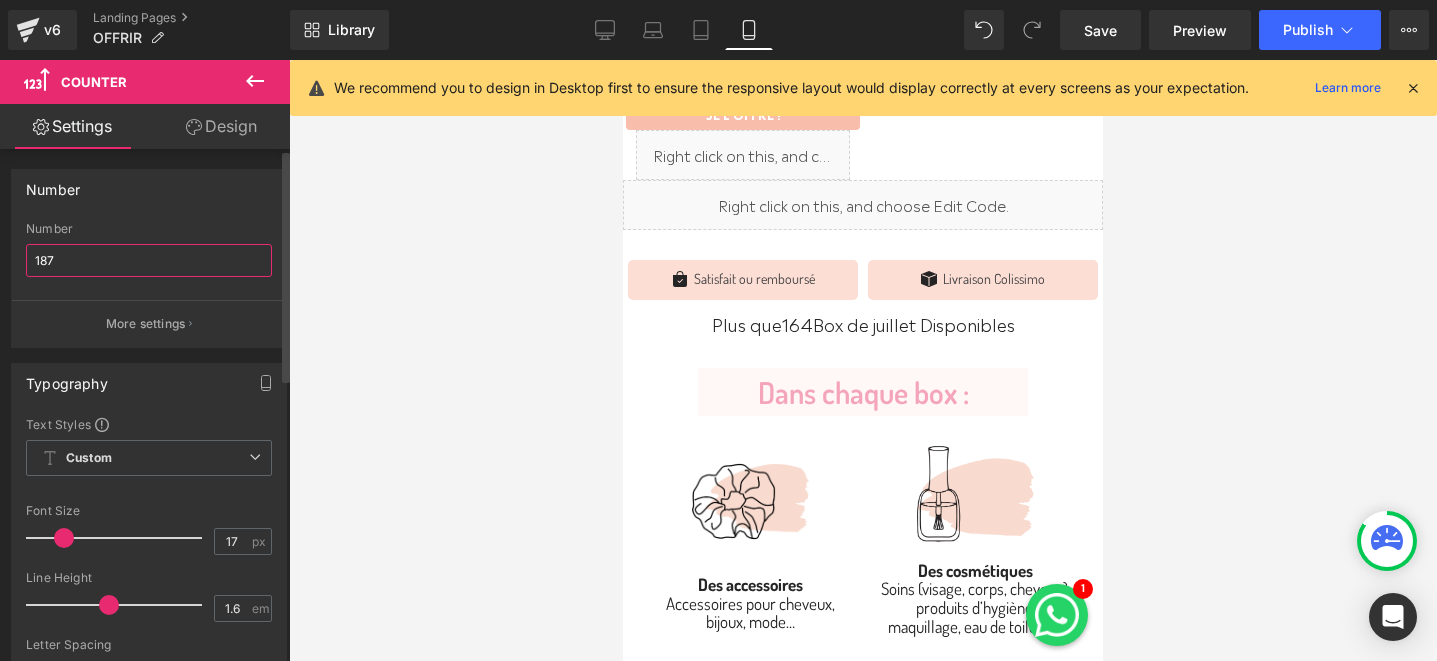 type on "187" 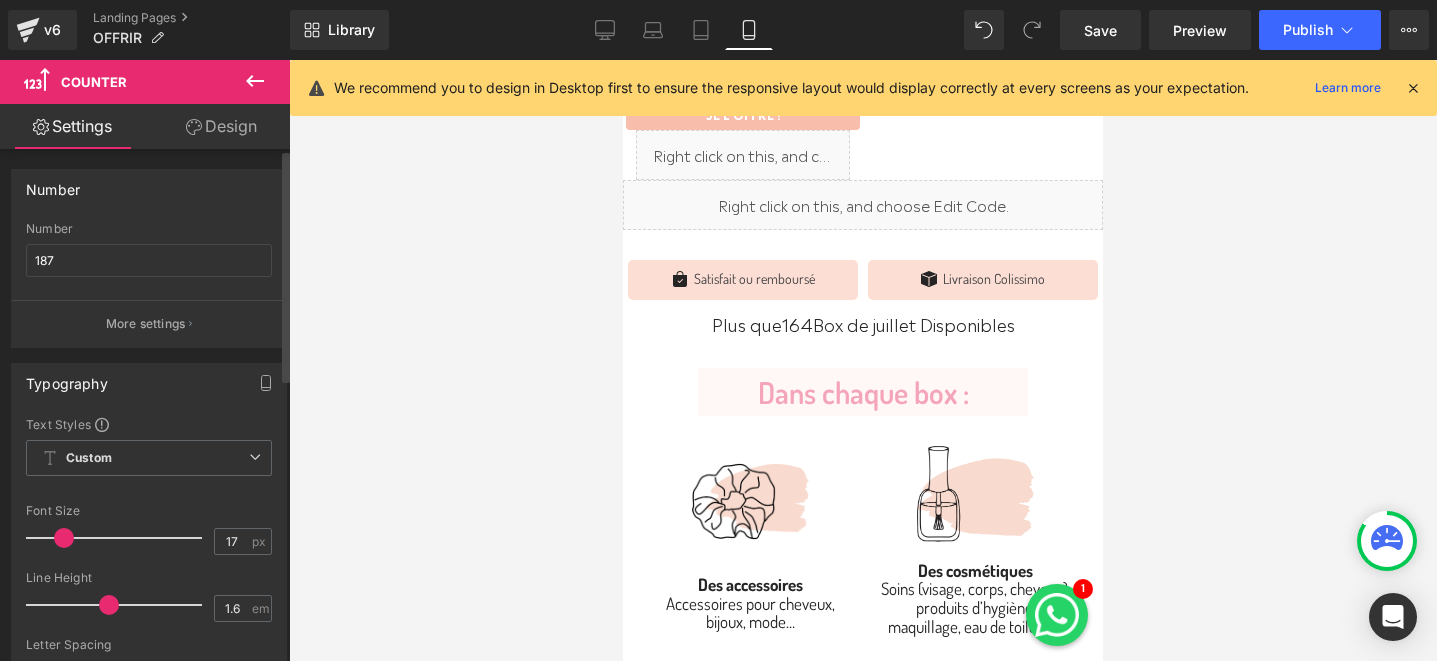 click on "Number" at bounding box center (149, 189) 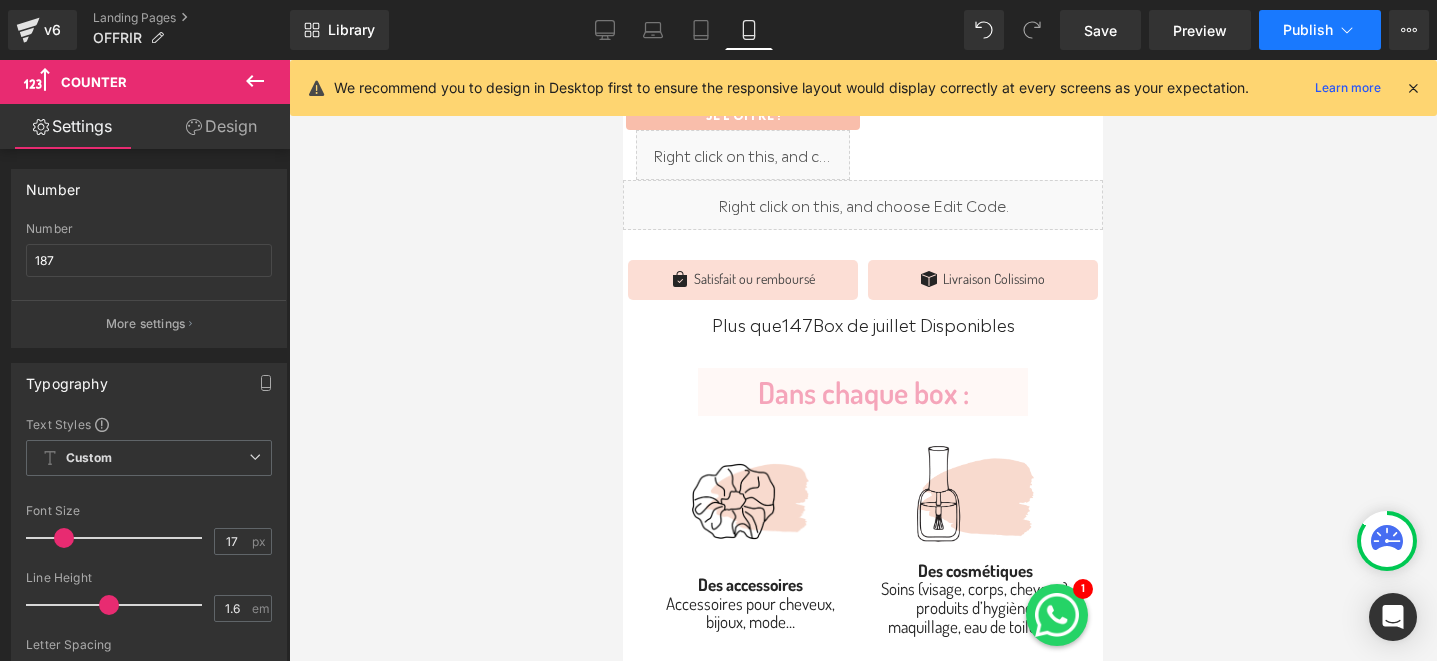 click on "Publish" at bounding box center (1308, 30) 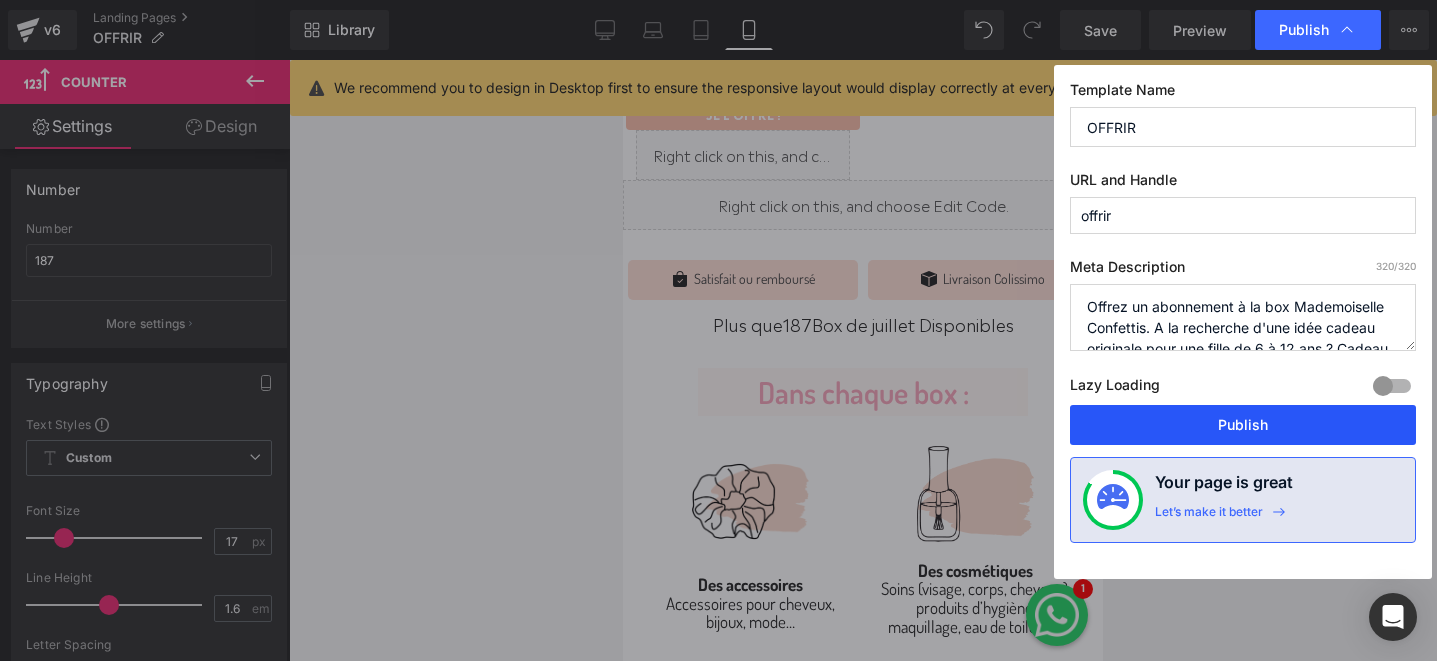 click on "Publish" at bounding box center (1243, 425) 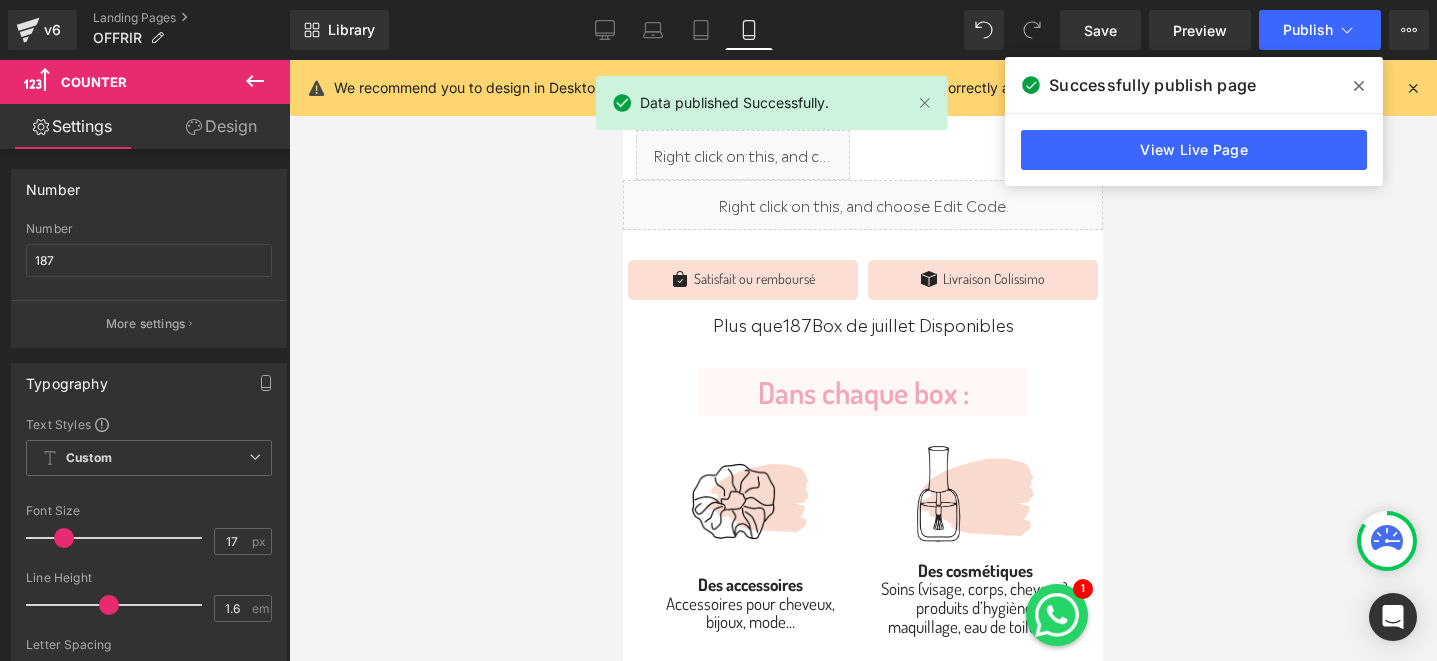 click 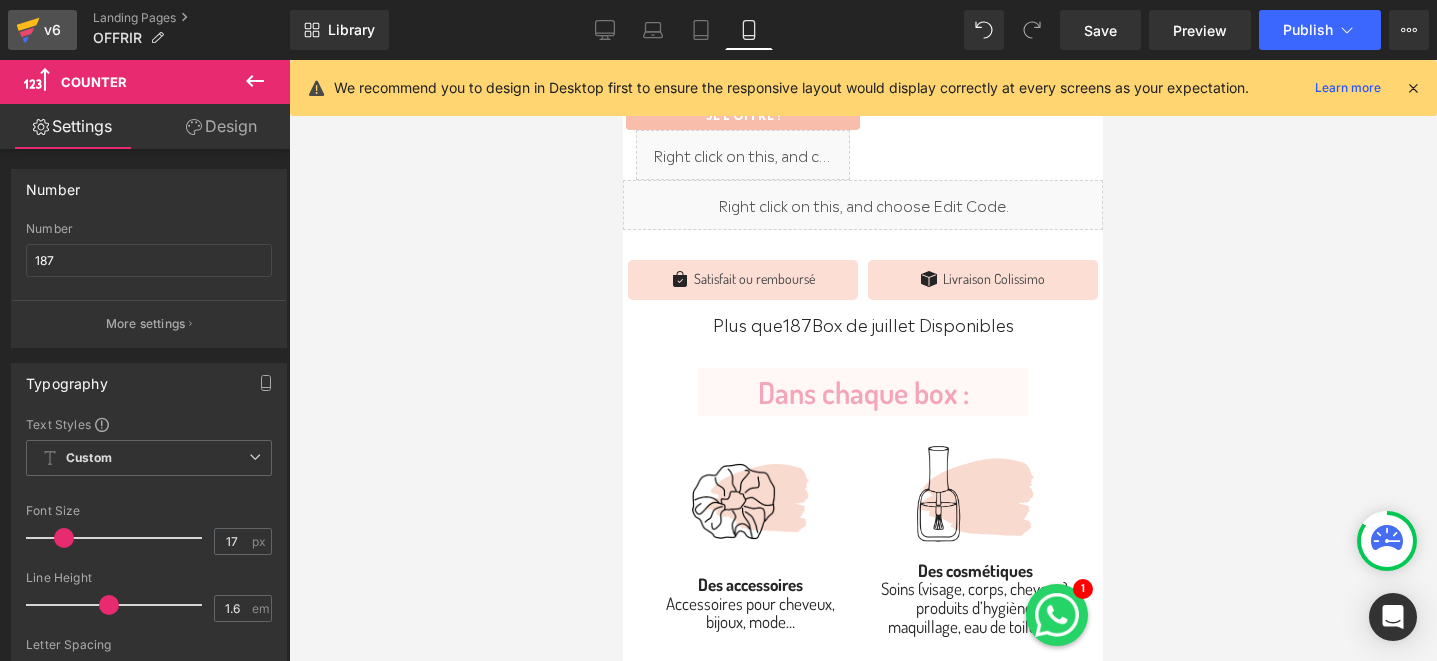 click on "v6" at bounding box center (52, 30) 